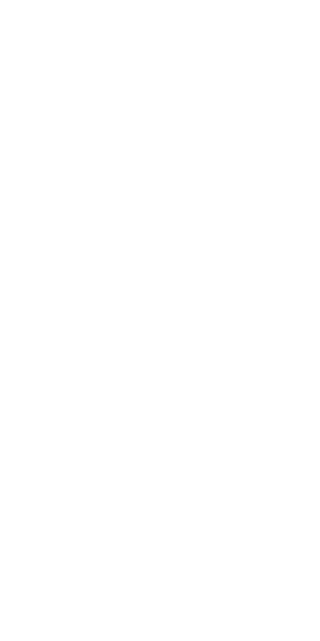 scroll, scrollTop: 0, scrollLeft: 0, axis: both 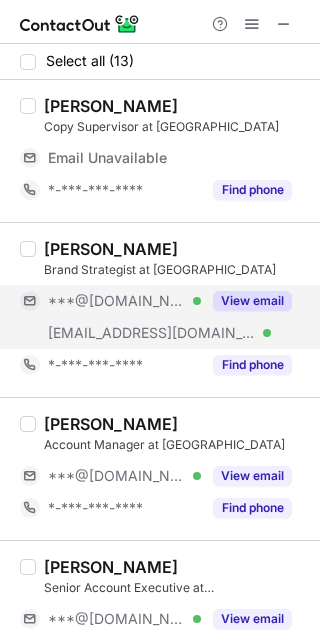click on "View email" at bounding box center (252, 301) 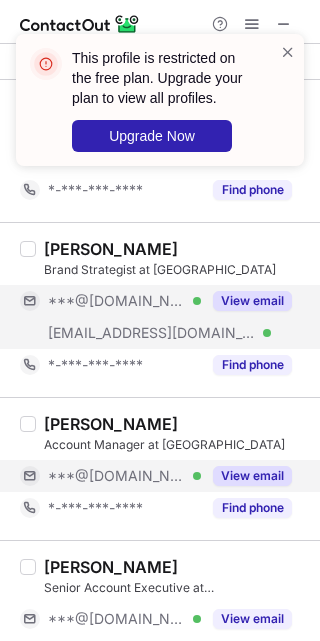 click on "View email" at bounding box center [252, 476] 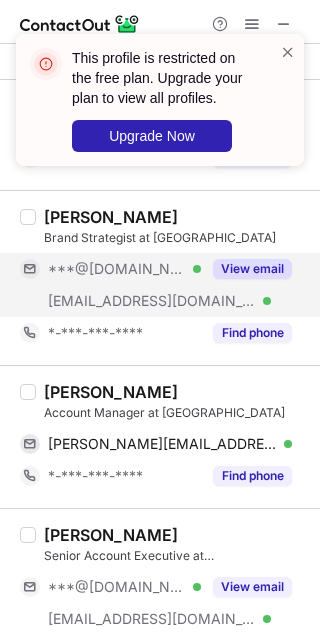 drag, startPoint x: 44, startPoint y: 394, endPoint x: 159, endPoint y: 398, distance: 115.06954 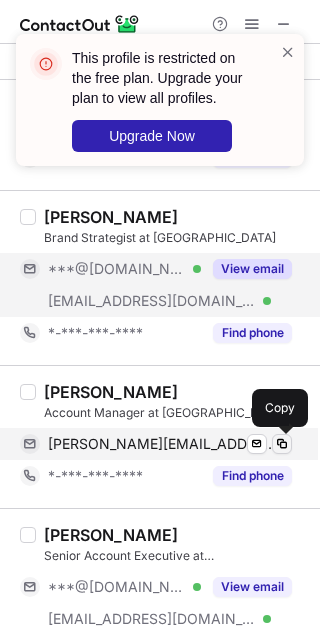 drag, startPoint x: 280, startPoint y: 445, endPoint x: 291, endPoint y: 436, distance: 14.21267 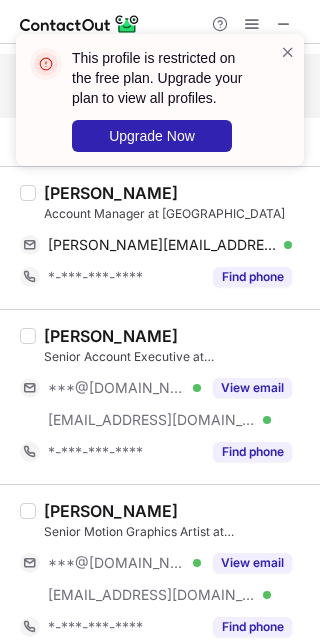 scroll, scrollTop: 200, scrollLeft: 0, axis: vertical 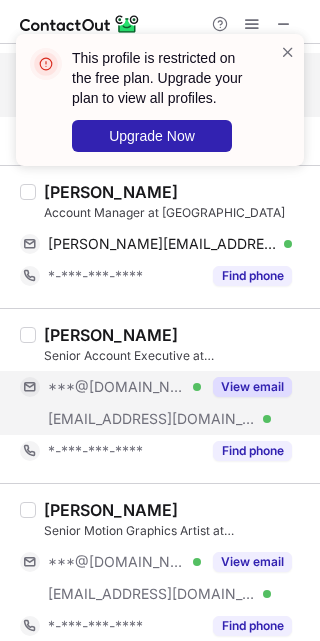 click on "View email" at bounding box center (252, 387) 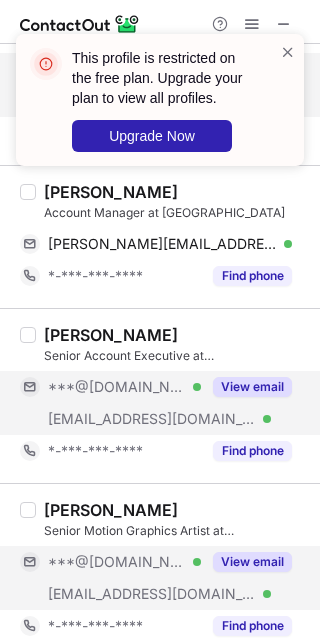 click on "View email" at bounding box center (252, 562) 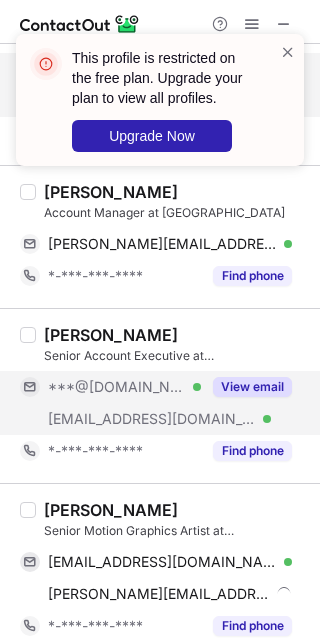 drag, startPoint x: 167, startPoint y: 506, endPoint x: 55, endPoint y: 511, distance: 112.11155 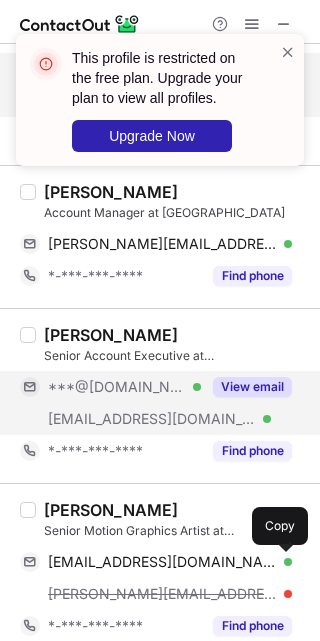 drag, startPoint x: 283, startPoint y: 561, endPoint x: 299, endPoint y: 538, distance: 28.01785 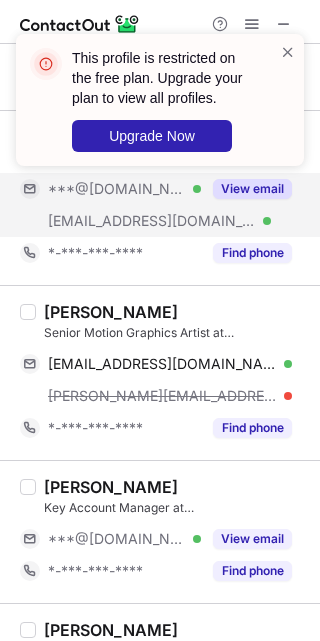scroll, scrollTop: 400, scrollLeft: 0, axis: vertical 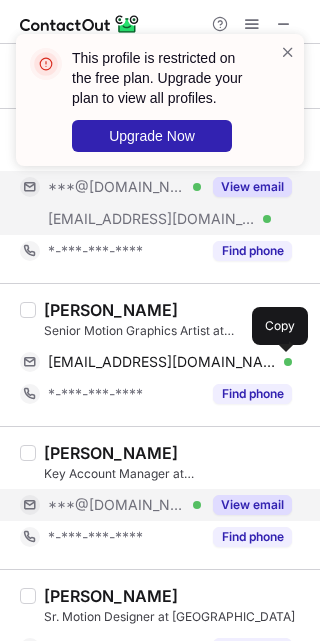 click on "View email" at bounding box center (252, 505) 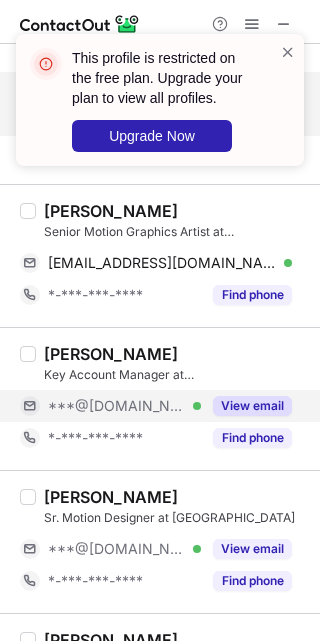 scroll, scrollTop: 600, scrollLeft: 0, axis: vertical 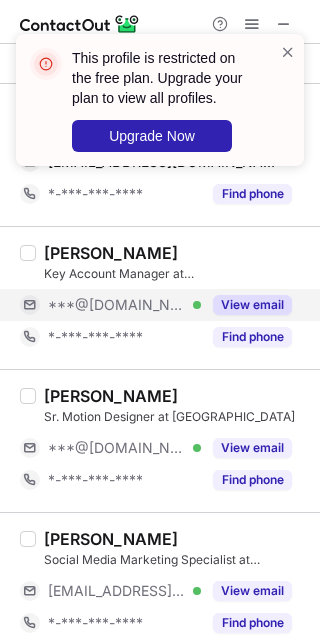 click on "View email" at bounding box center [252, 305] 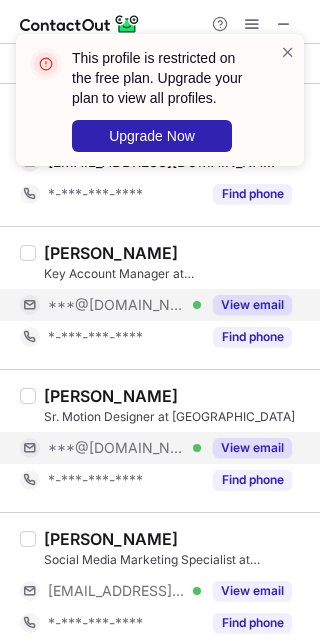 click on "View email" at bounding box center [252, 448] 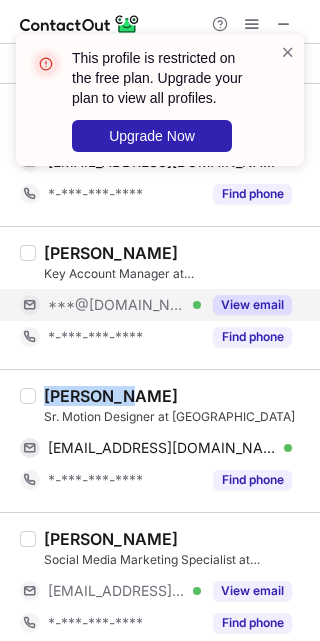 drag, startPoint x: 44, startPoint y: 398, endPoint x: 119, endPoint y: 392, distance: 75.23962 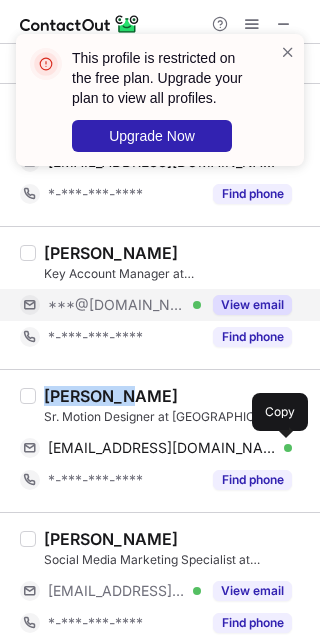 drag, startPoint x: 284, startPoint y: 445, endPoint x: 298, endPoint y: 427, distance: 22.803509 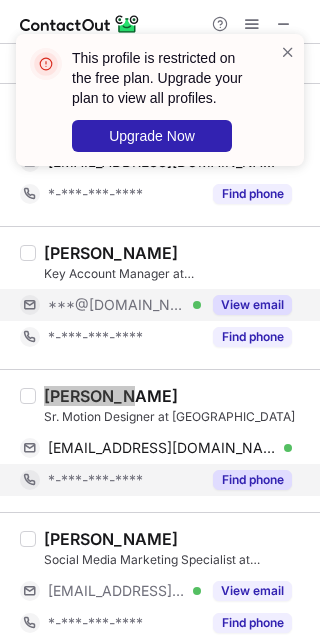 scroll, scrollTop: 800, scrollLeft: 0, axis: vertical 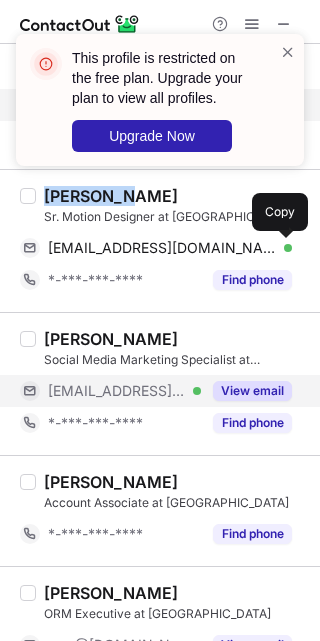 click on "View email" at bounding box center (252, 391) 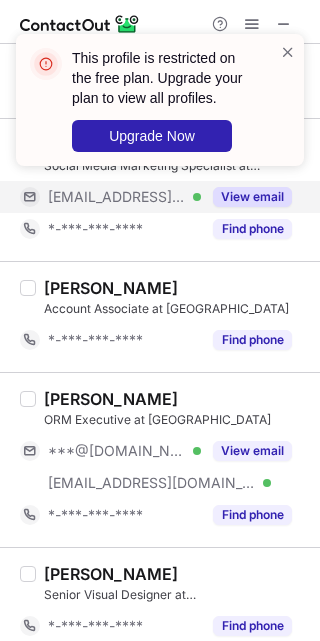 scroll, scrollTop: 1000, scrollLeft: 0, axis: vertical 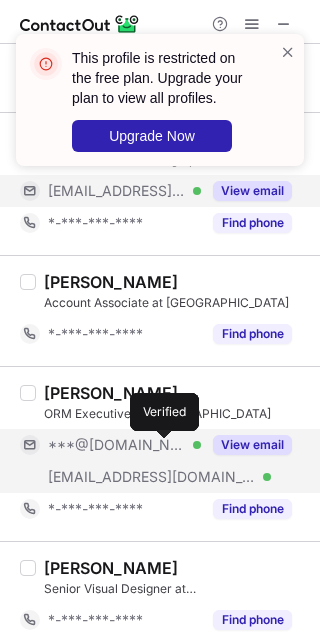 click on "View email" at bounding box center (252, 445) 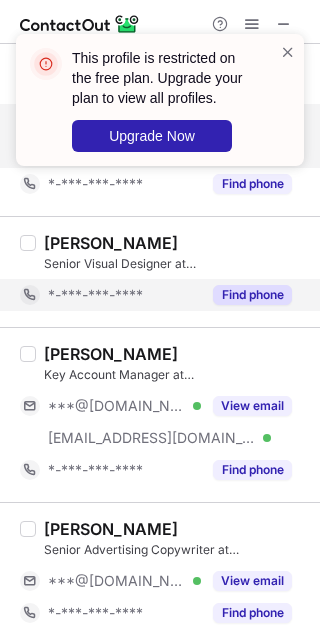 scroll, scrollTop: 1329, scrollLeft: 0, axis: vertical 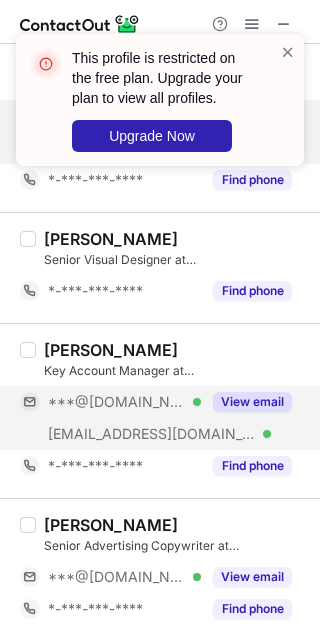 click on "View email" at bounding box center [252, 402] 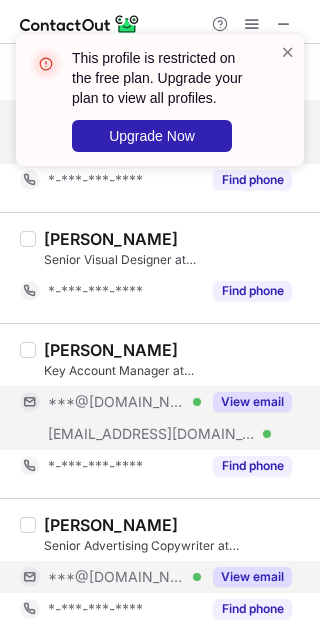 click on "View email" at bounding box center (252, 577) 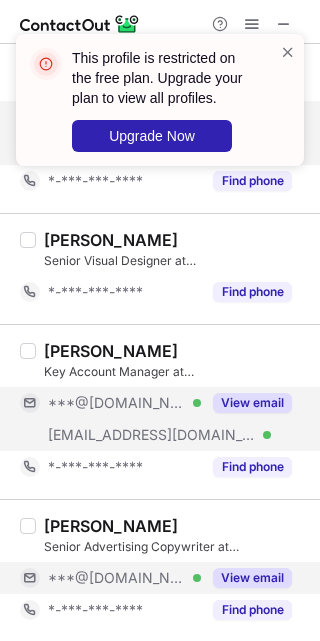 scroll, scrollTop: 1329, scrollLeft: 0, axis: vertical 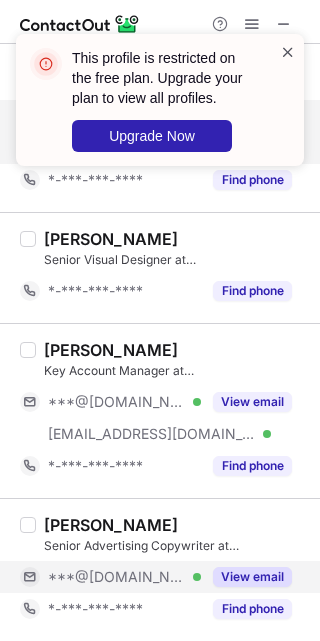 click at bounding box center (288, 52) 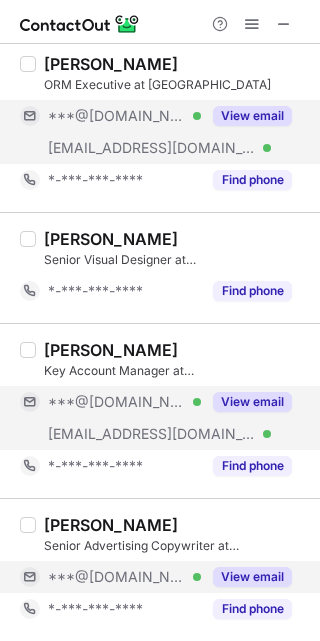 click on "View email" at bounding box center [252, 402] 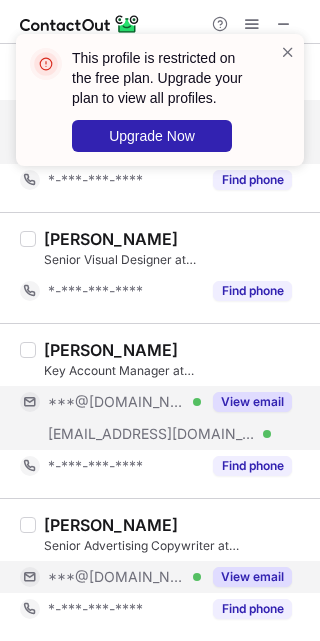 click on "View email" at bounding box center [252, 577] 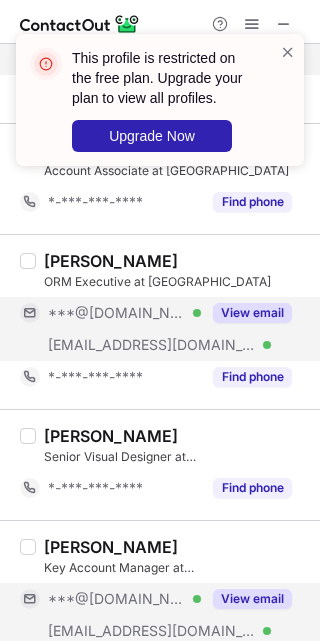 scroll, scrollTop: 1129, scrollLeft: 0, axis: vertical 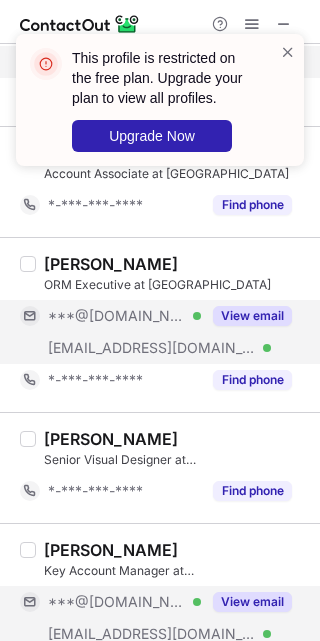 click on "View email" at bounding box center (252, 316) 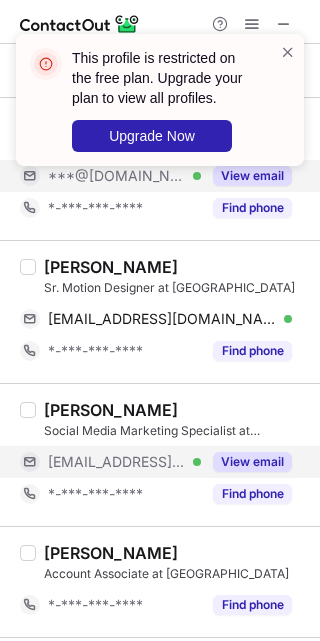 scroll, scrollTop: 529, scrollLeft: 0, axis: vertical 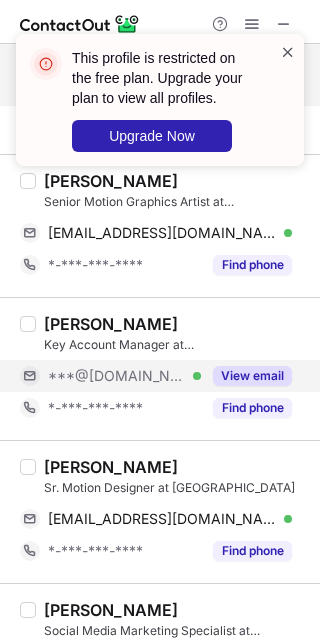 click at bounding box center [288, 52] 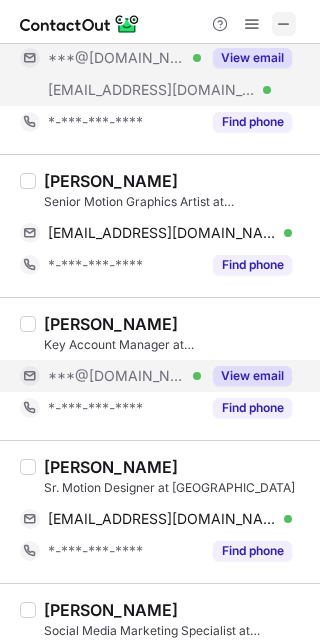 click at bounding box center (284, 24) 